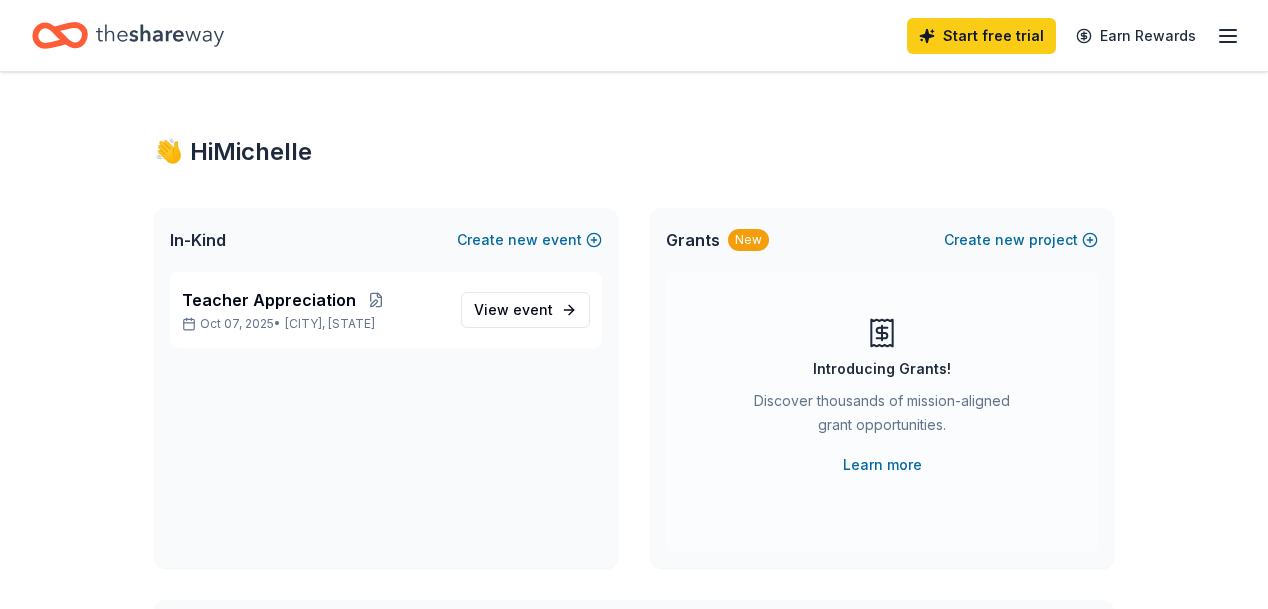 scroll, scrollTop: 0, scrollLeft: 0, axis: both 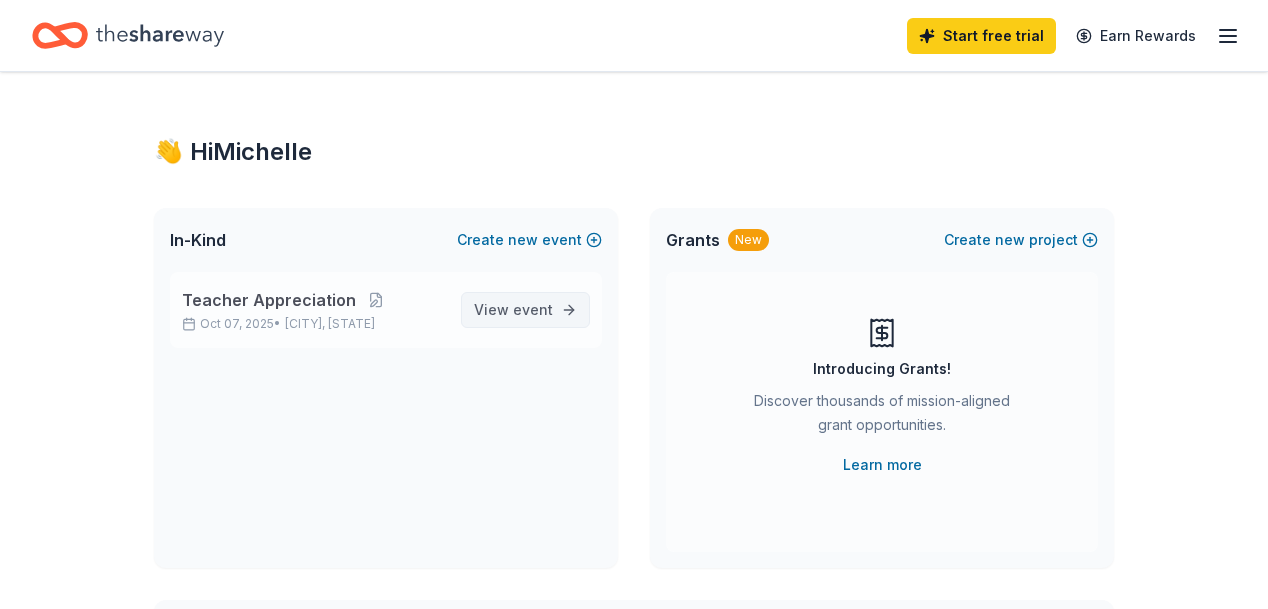 click on "event" at bounding box center [533, 309] 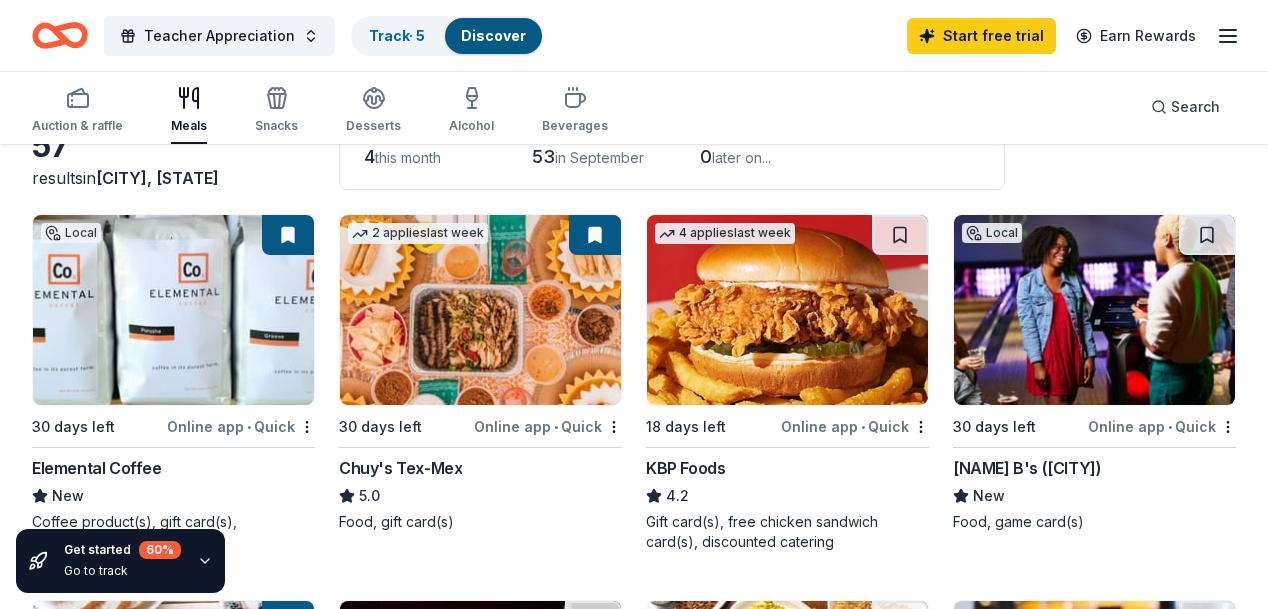 scroll, scrollTop: 200, scrollLeft: 0, axis: vertical 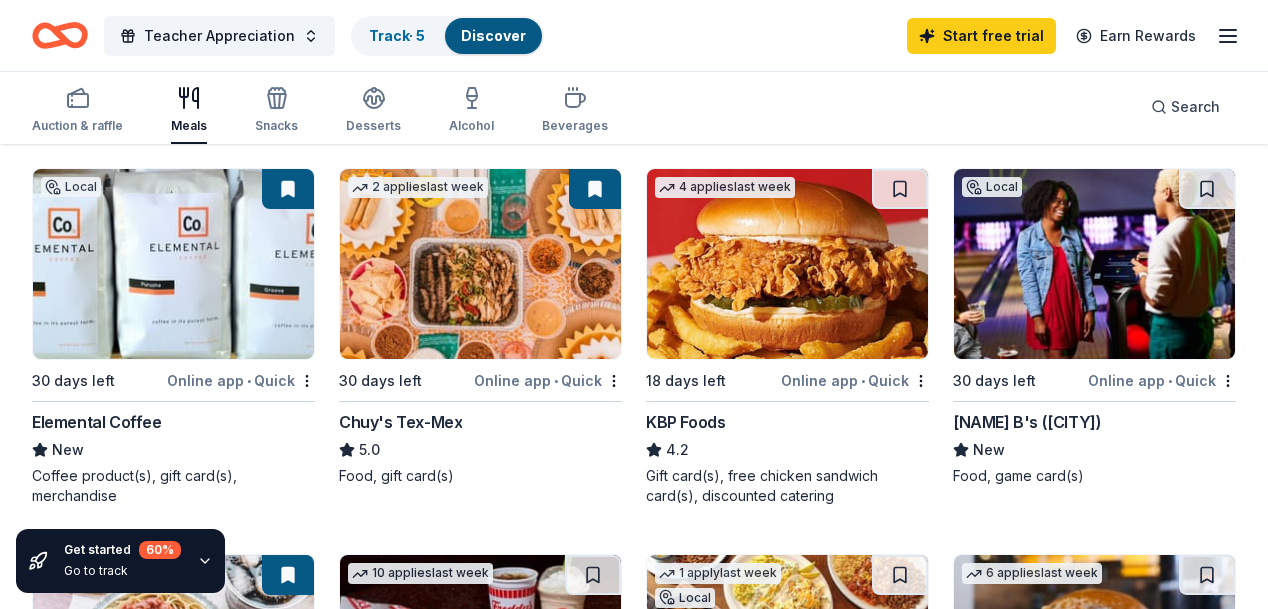click on "Chuy's Tex-Mex" at bounding box center (400, 422) 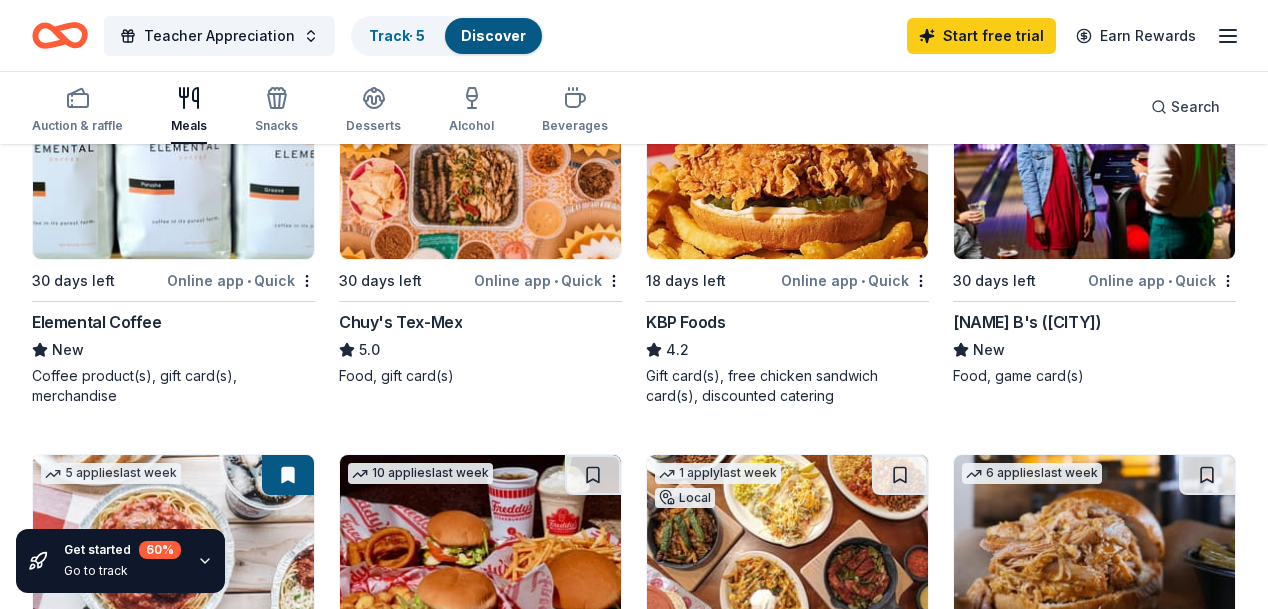 click on "Andy B's (Oklahoma City)" at bounding box center [1027, 322] 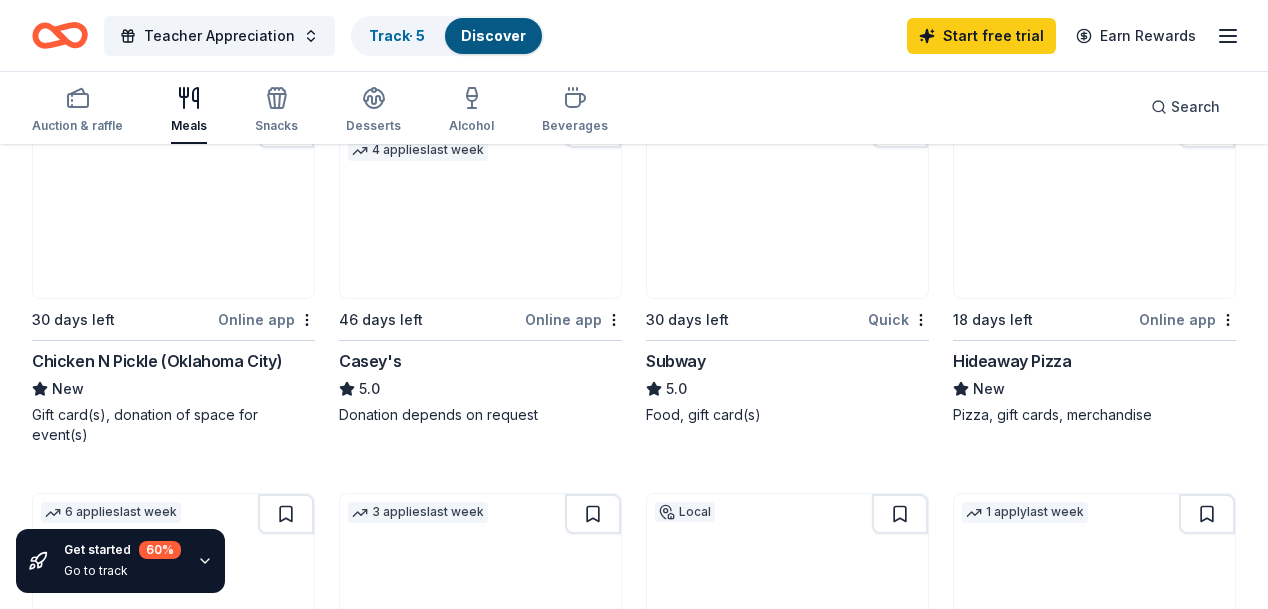 scroll, scrollTop: 1400, scrollLeft: 0, axis: vertical 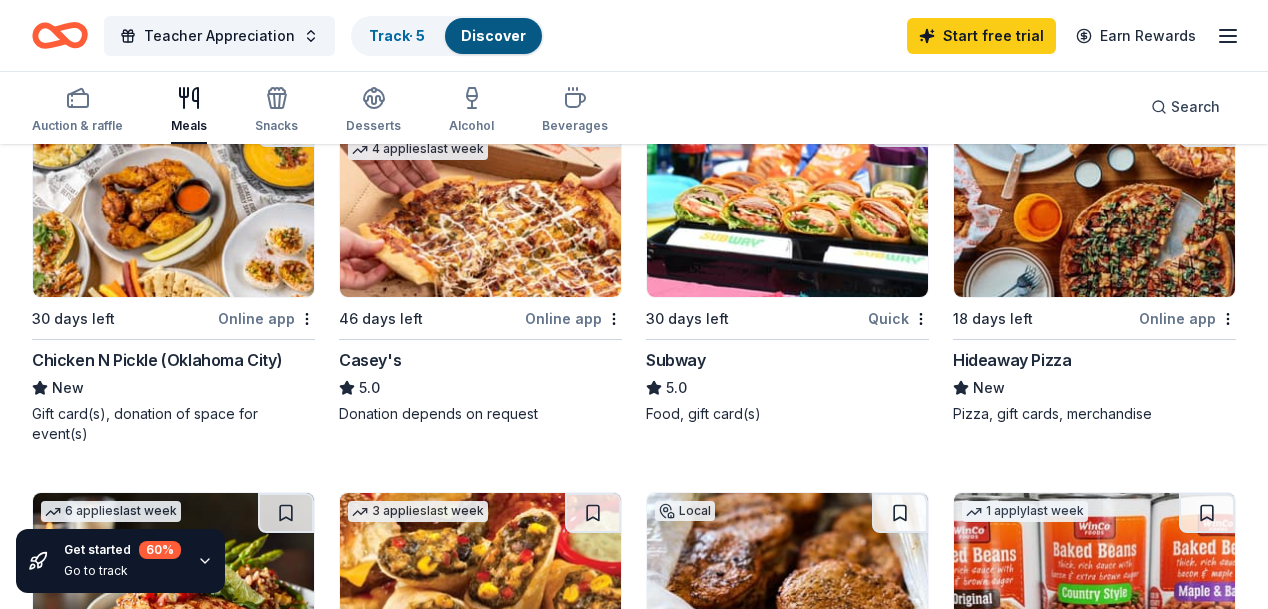 click on "Firebirds Wood Fired Grill" at bounding box center [126, 746] 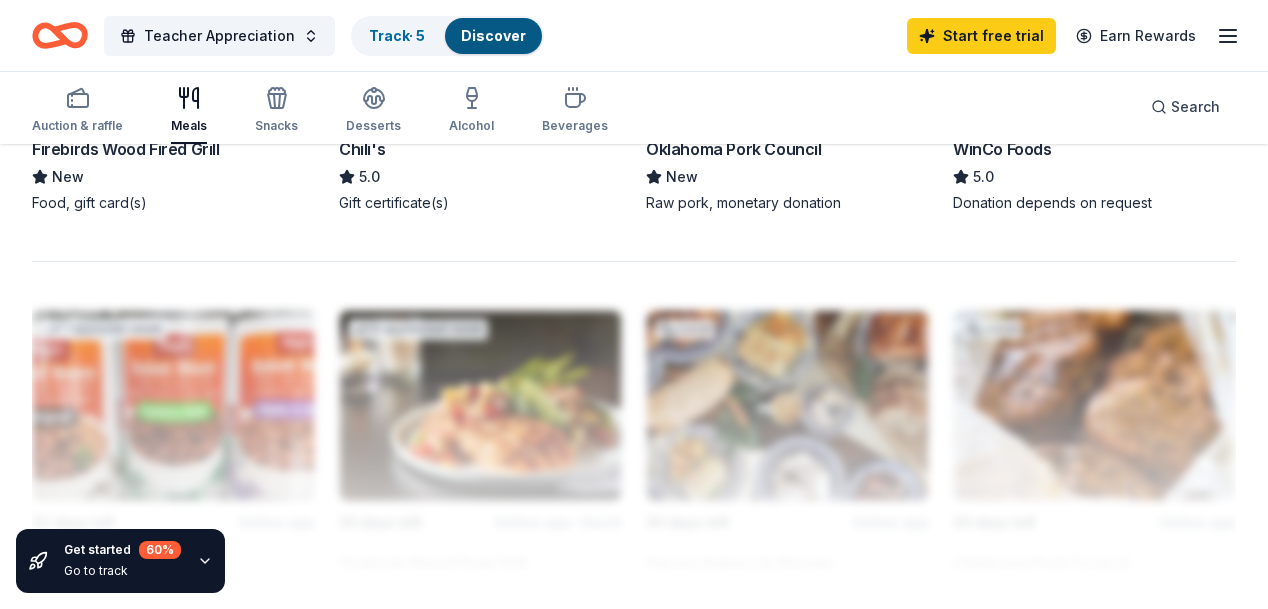 scroll, scrollTop: 2000, scrollLeft: 0, axis: vertical 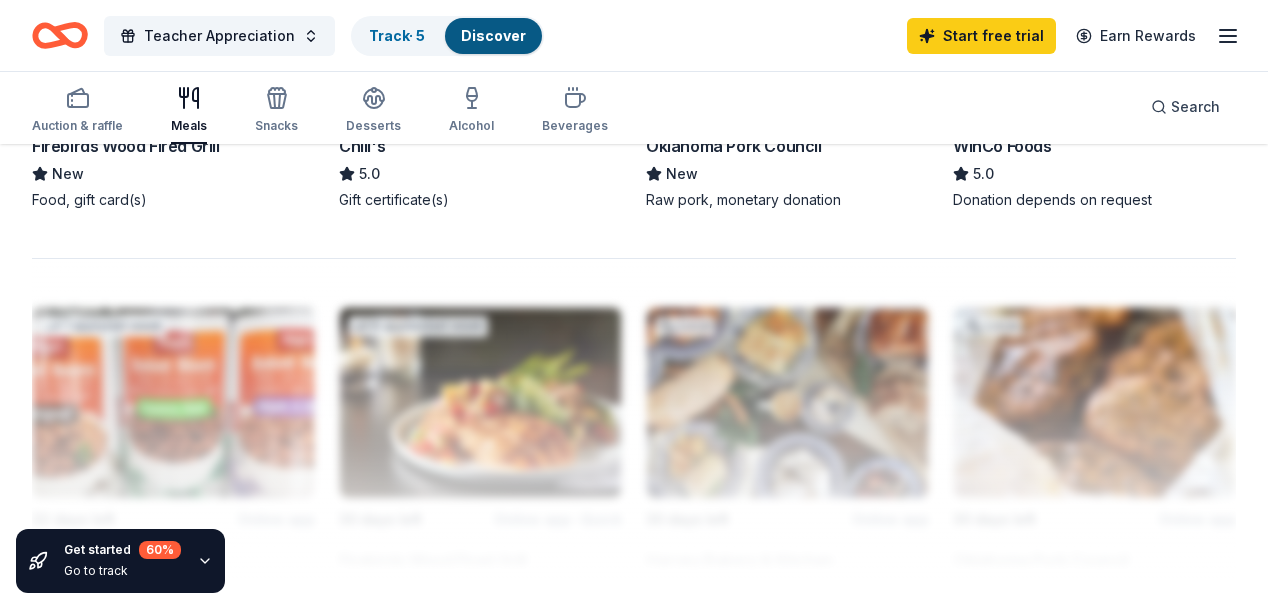 click on "Start free  trial" at bounding box center [634, 762] 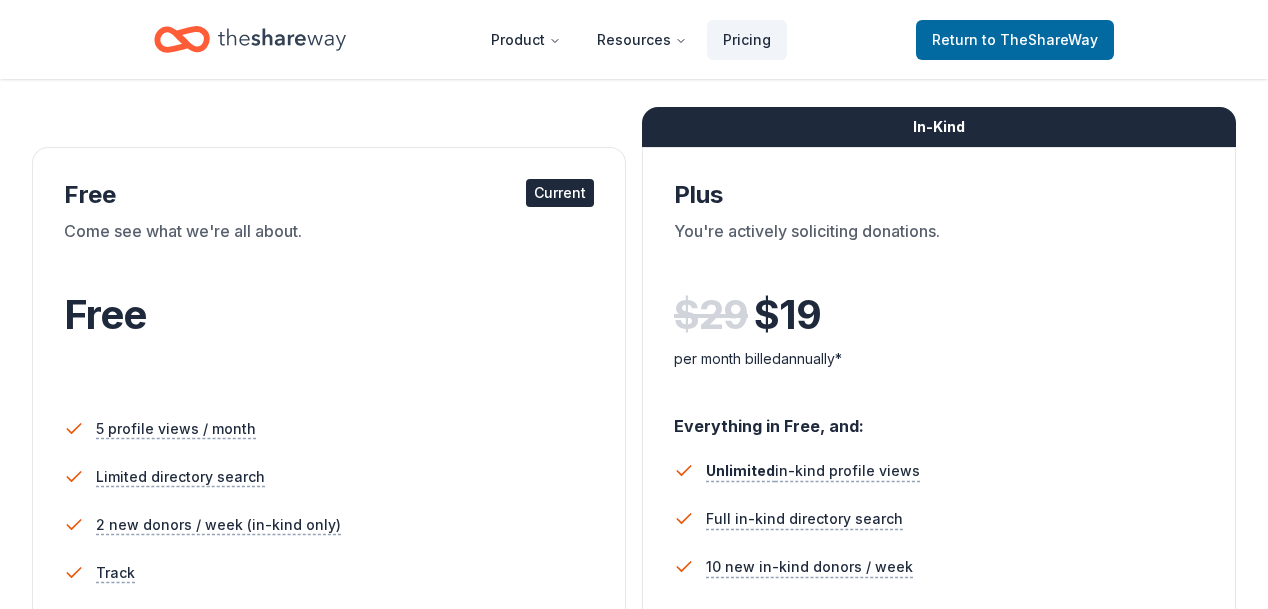 scroll, scrollTop: 300, scrollLeft: 0, axis: vertical 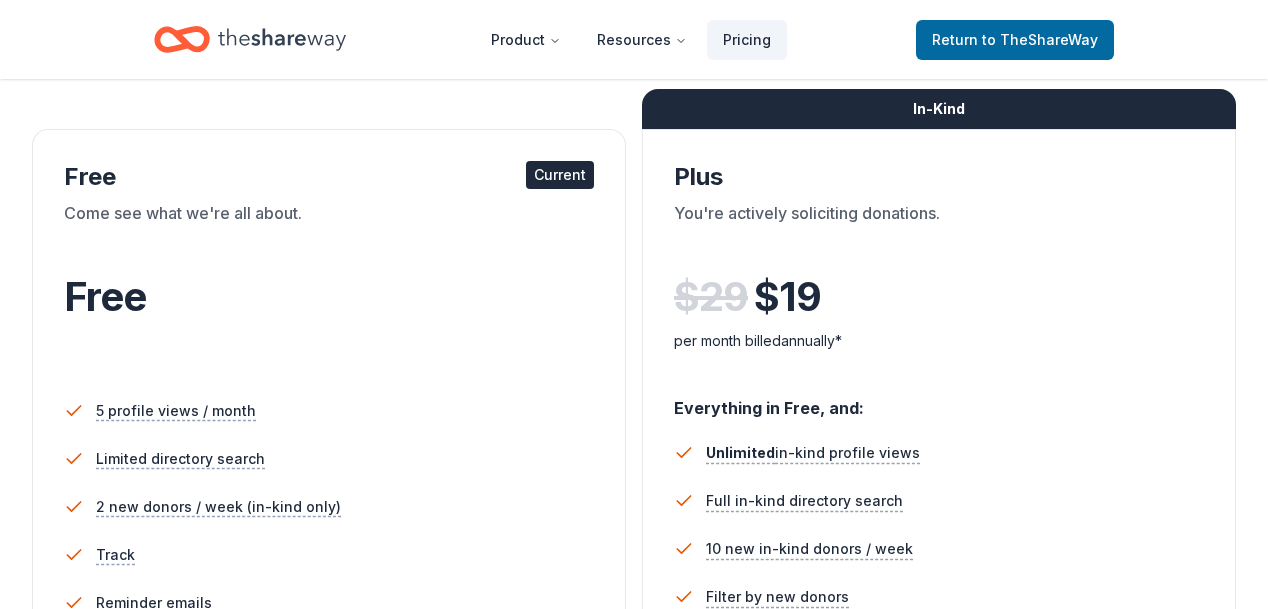 click on "Current" at bounding box center [560, 175] 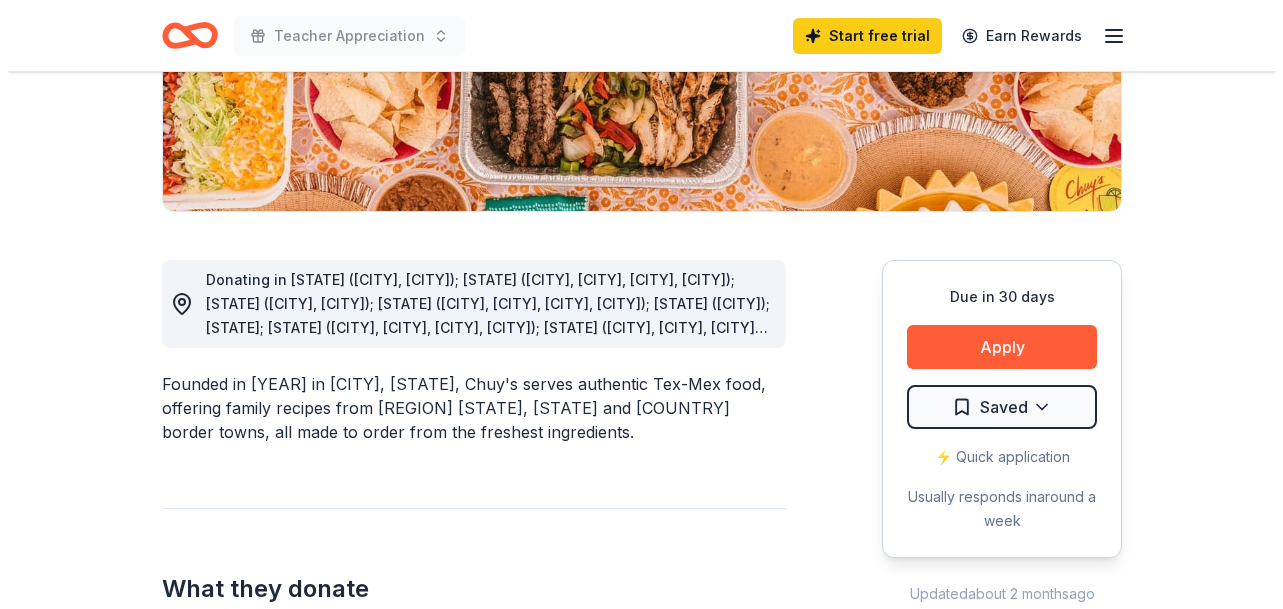 scroll, scrollTop: 400, scrollLeft: 0, axis: vertical 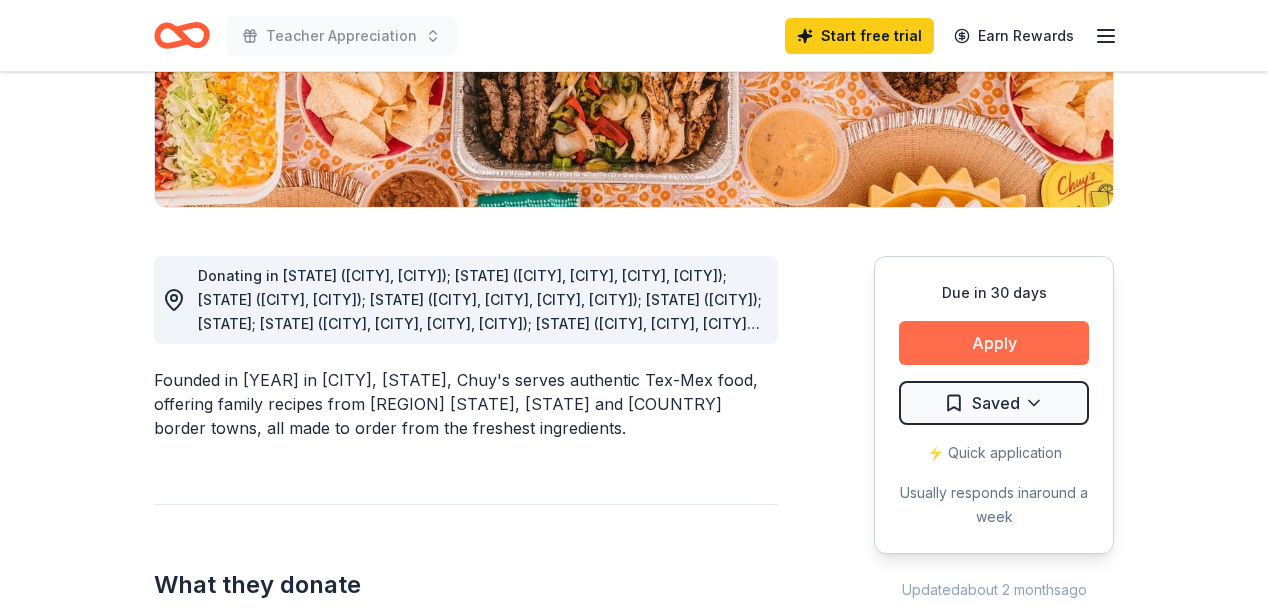 click on "Apply" at bounding box center (994, 343) 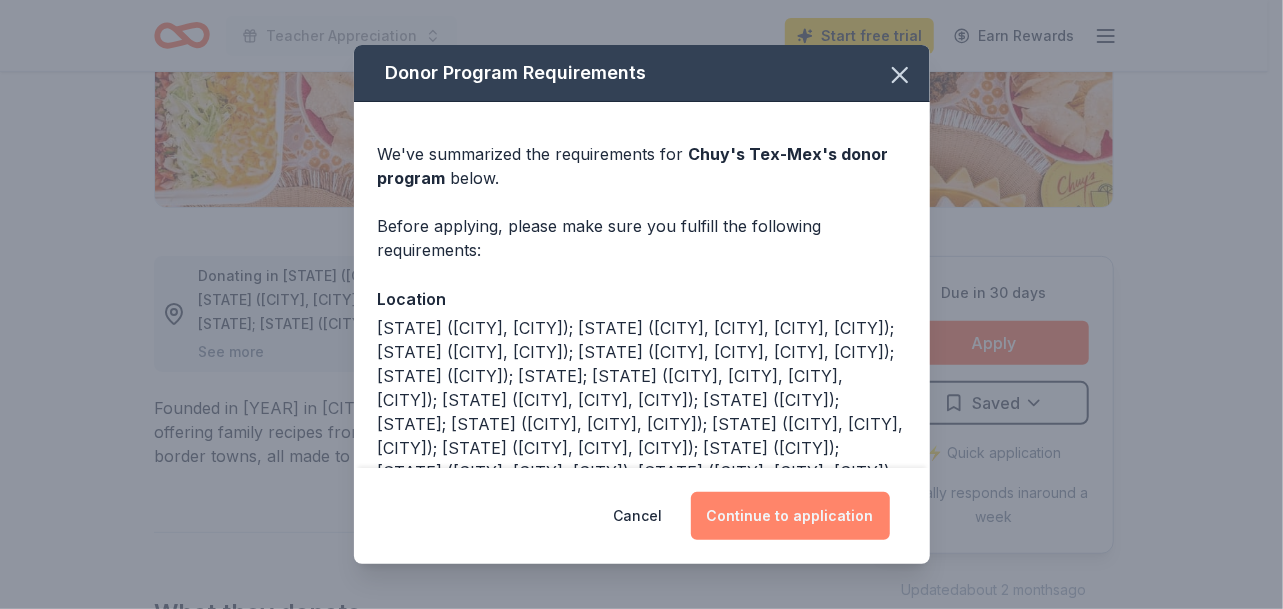 click on "Continue to application" at bounding box center [790, 516] 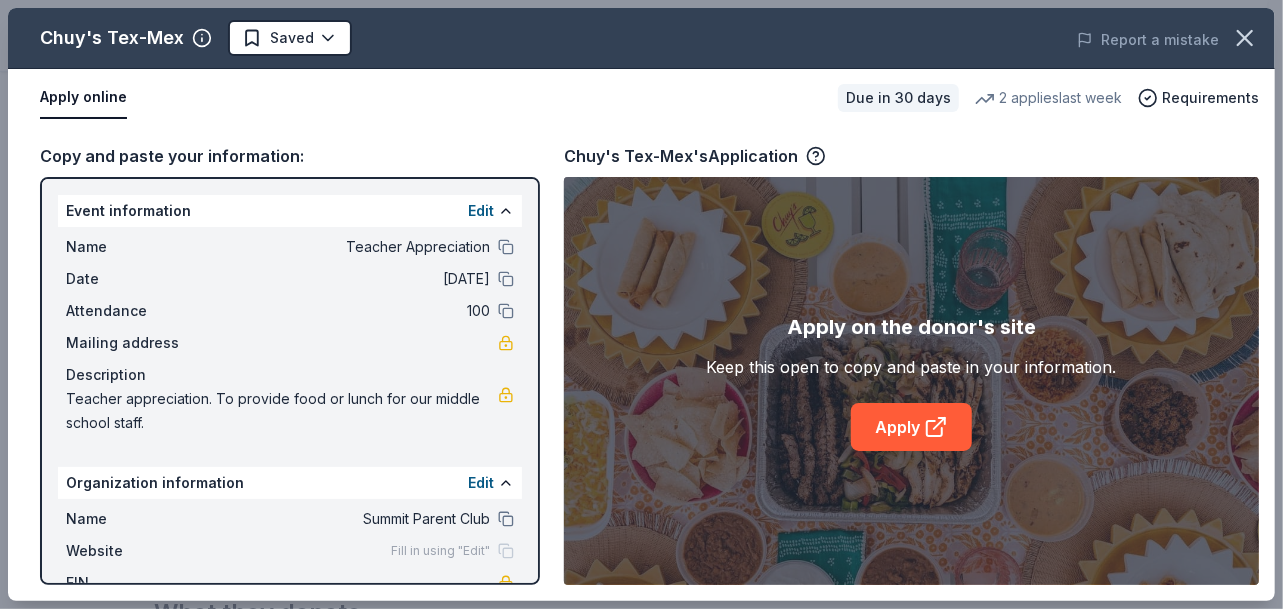 scroll, scrollTop: 92, scrollLeft: 0, axis: vertical 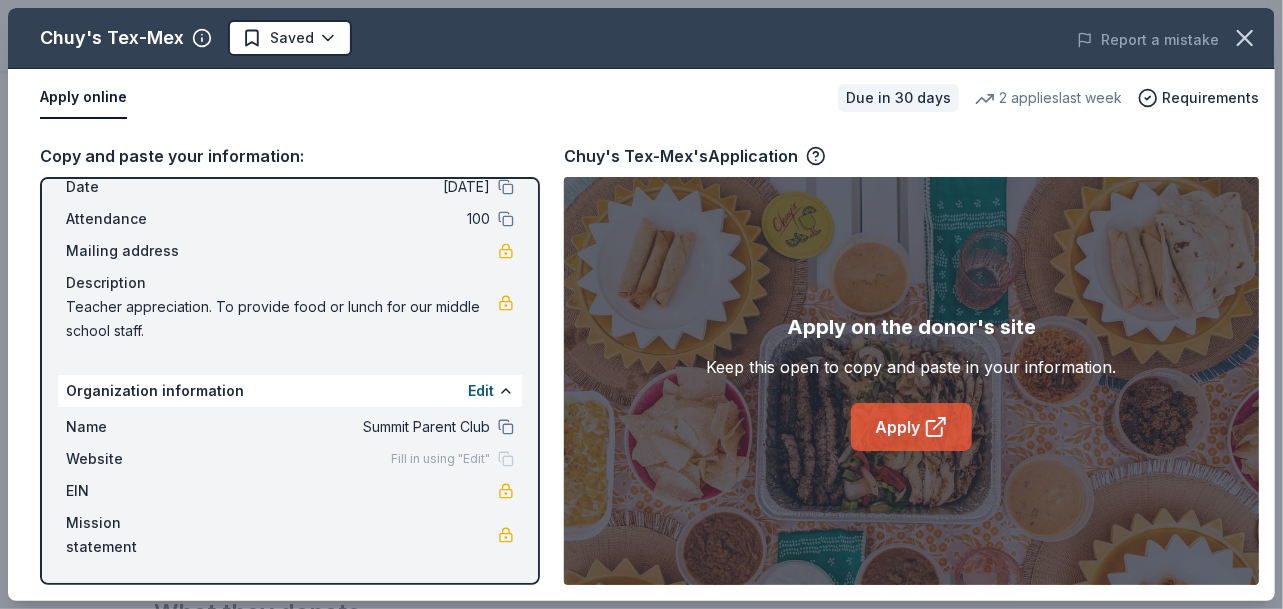 click 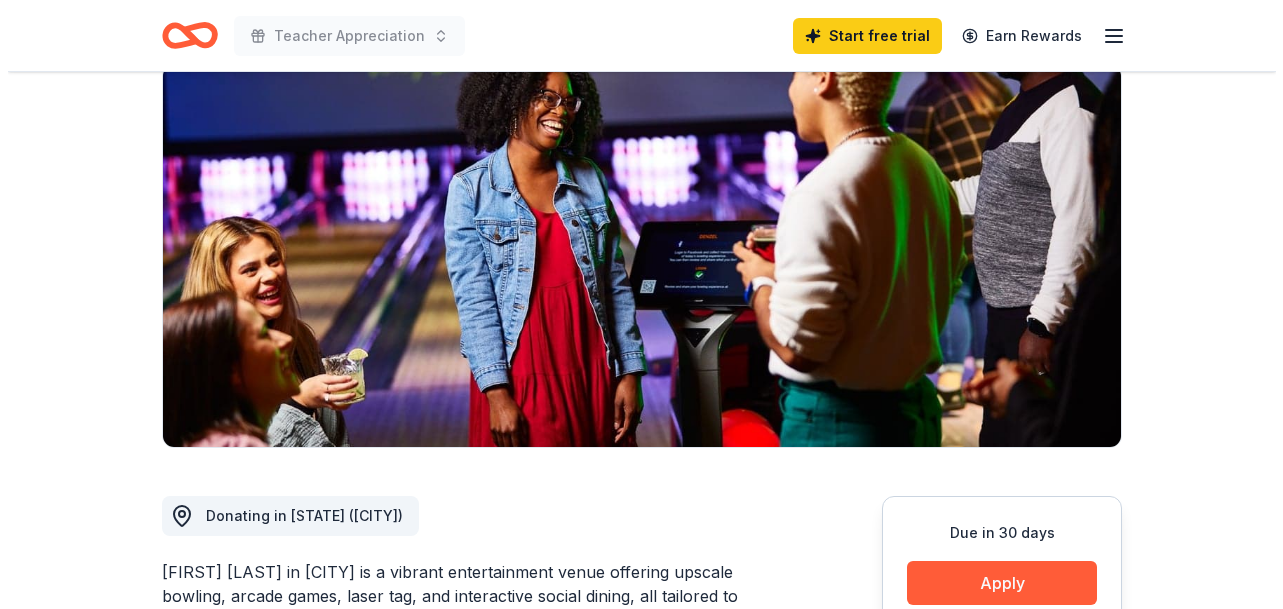 scroll, scrollTop: 500, scrollLeft: 0, axis: vertical 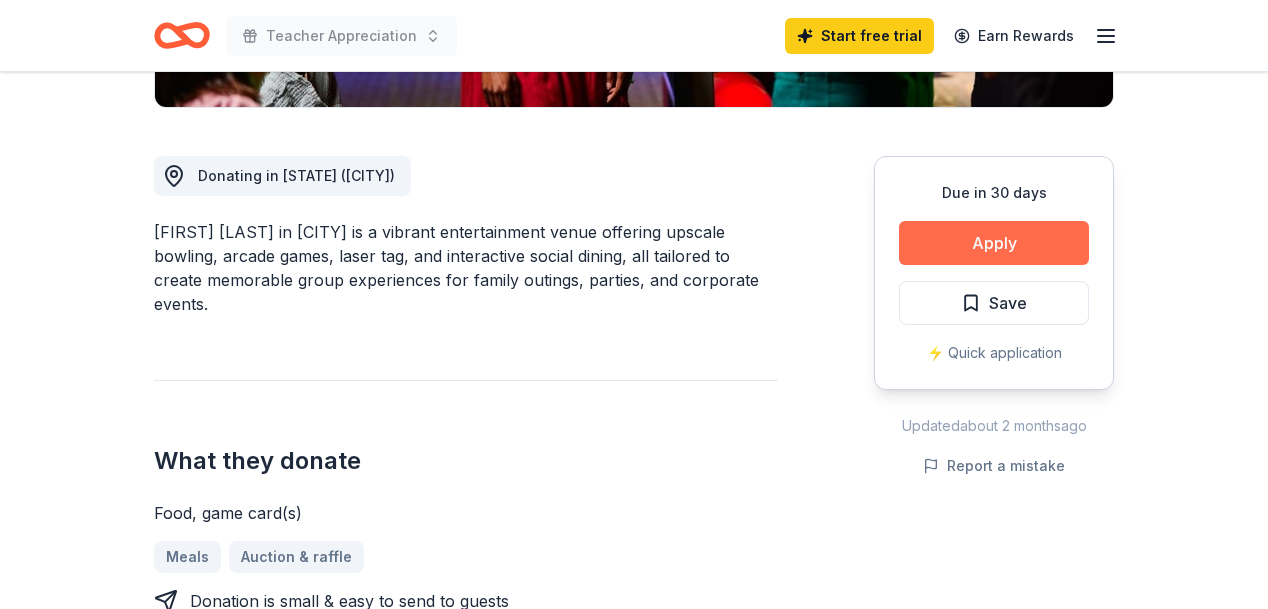 click on "Apply" at bounding box center [994, 243] 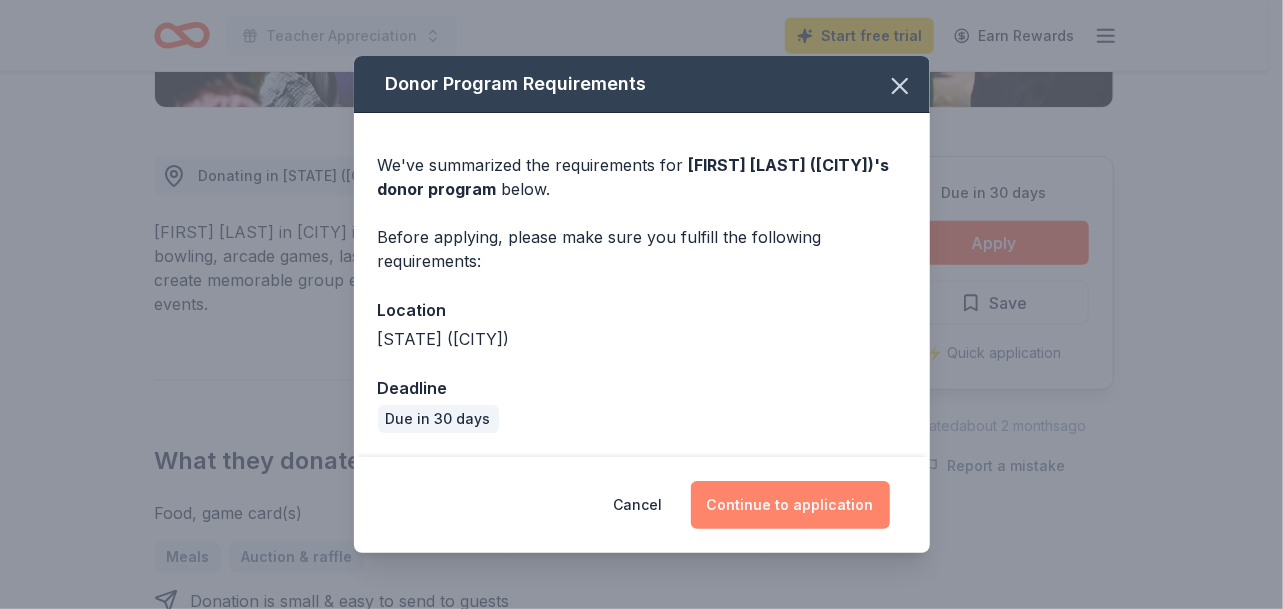 click on "Continue to application" at bounding box center [790, 505] 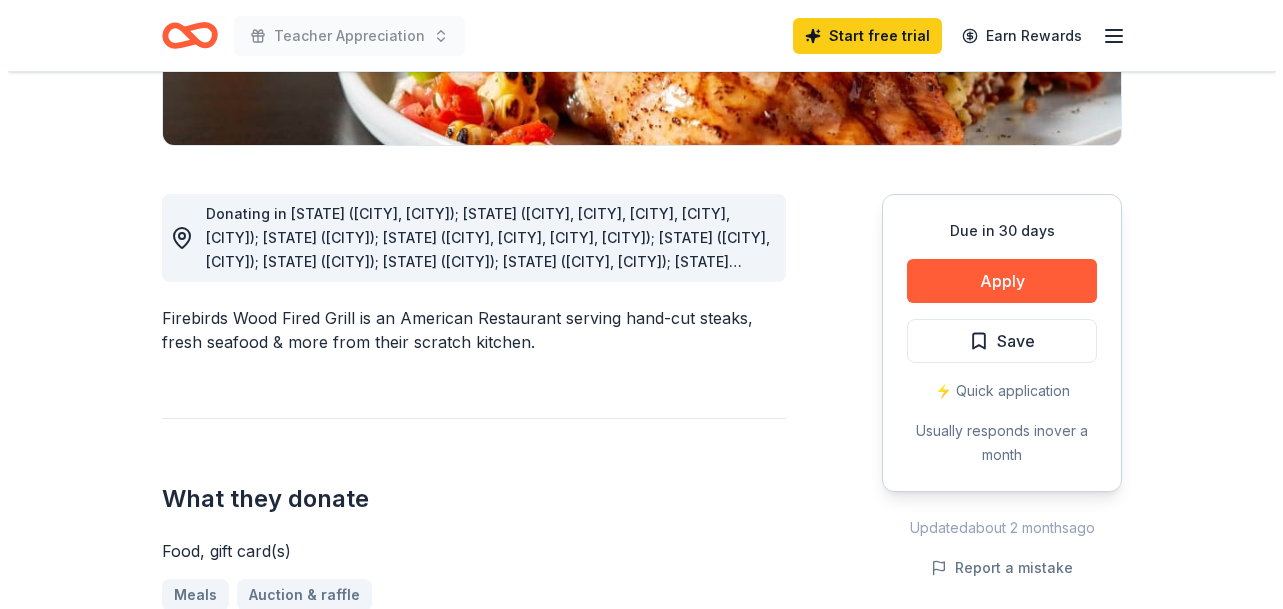 scroll, scrollTop: 500, scrollLeft: 0, axis: vertical 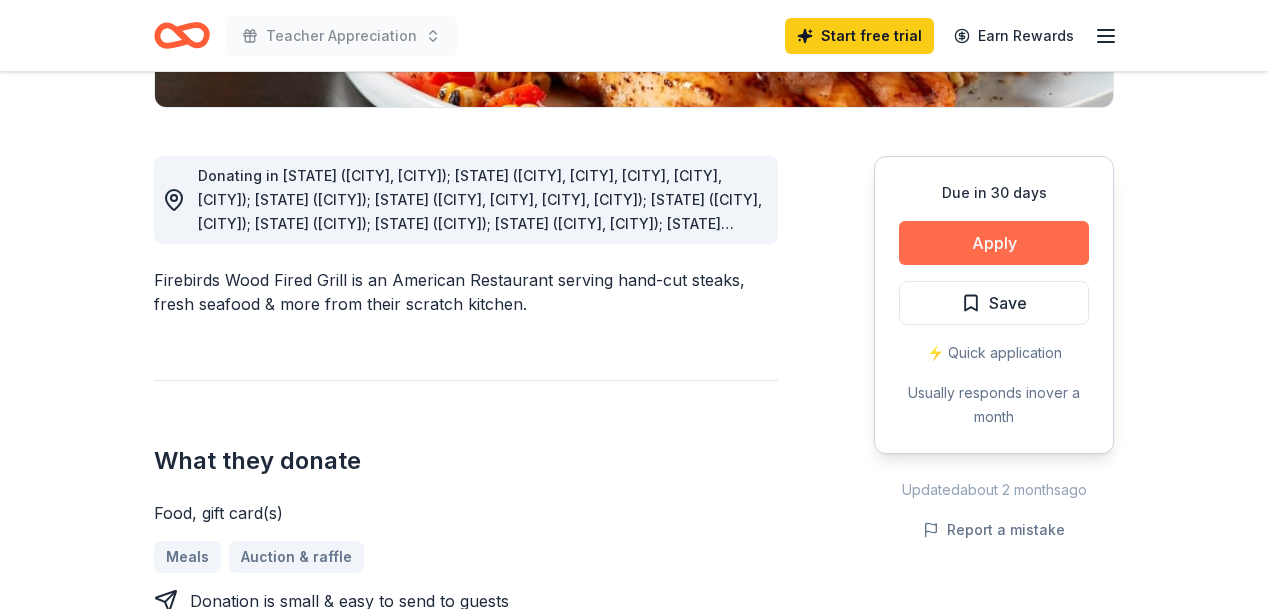 click on "Apply" at bounding box center (994, 243) 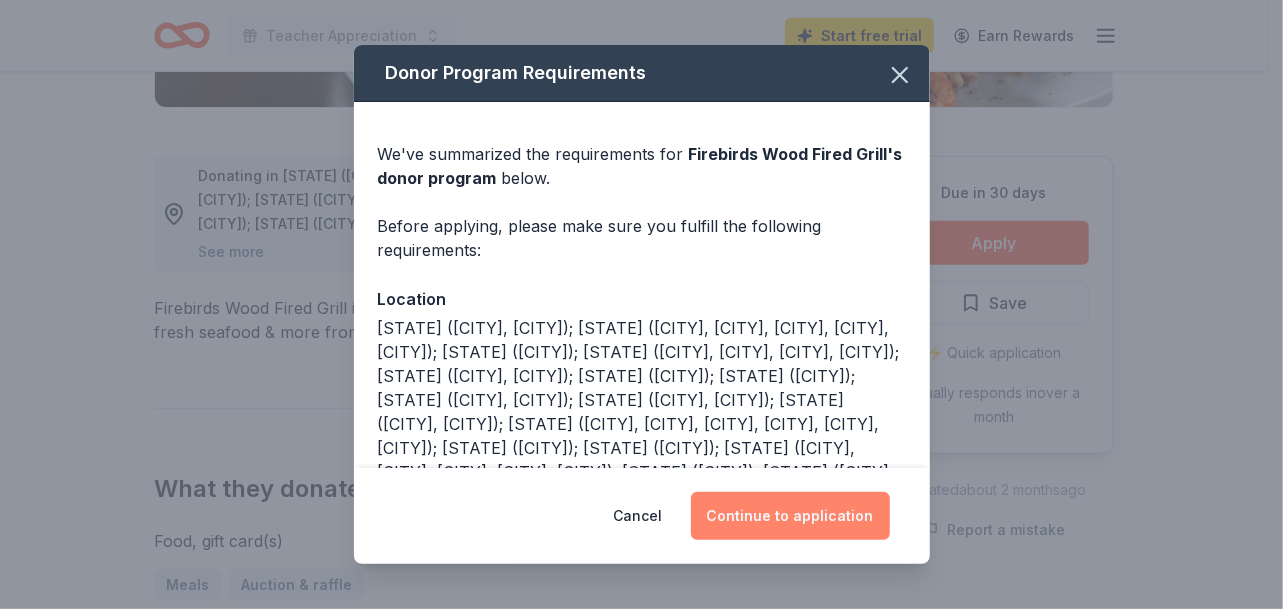 click on "Continue to application" at bounding box center [790, 516] 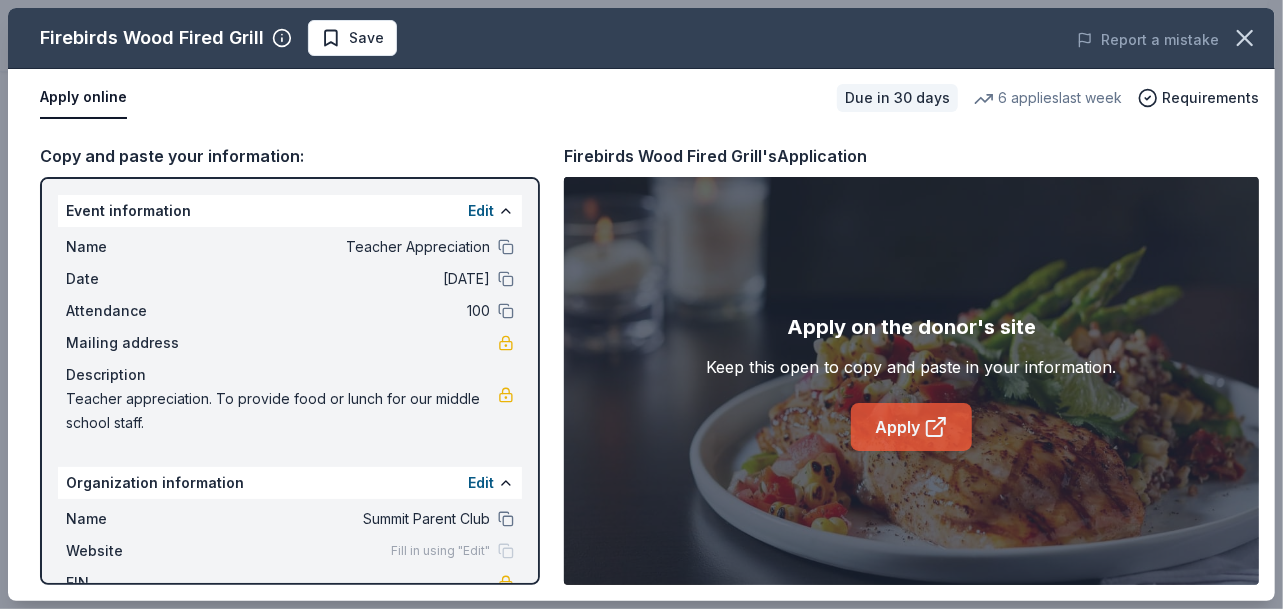 click on "Apply" at bounding box center [911, 427] 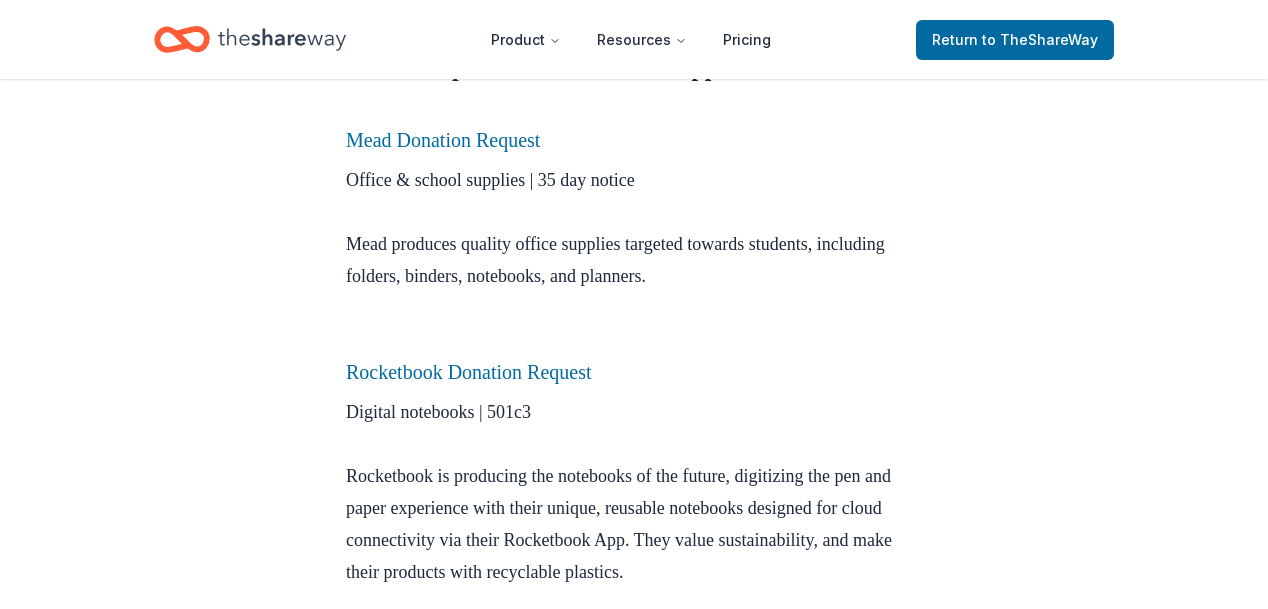 scroll, scrollTop: 900, scrollLeft: 0, axis: vertical 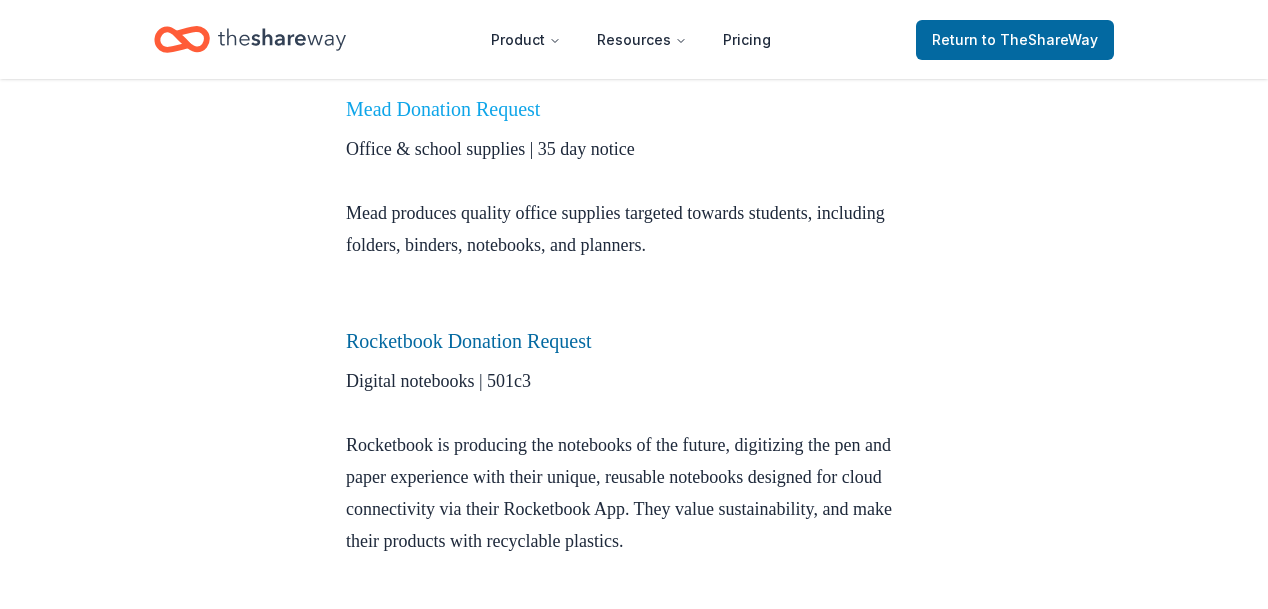 click on "Mead Donation Request" at bounding box center [443, 109] 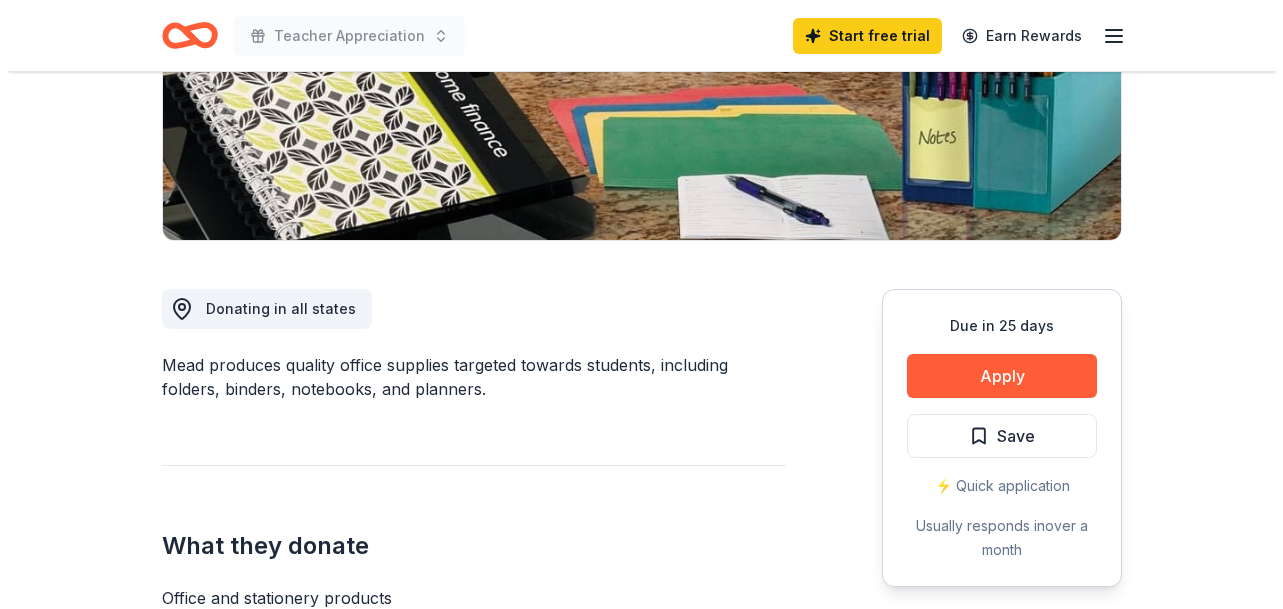 scroll, scrollTop: 400, scrollLeft: 0, axis: vertical 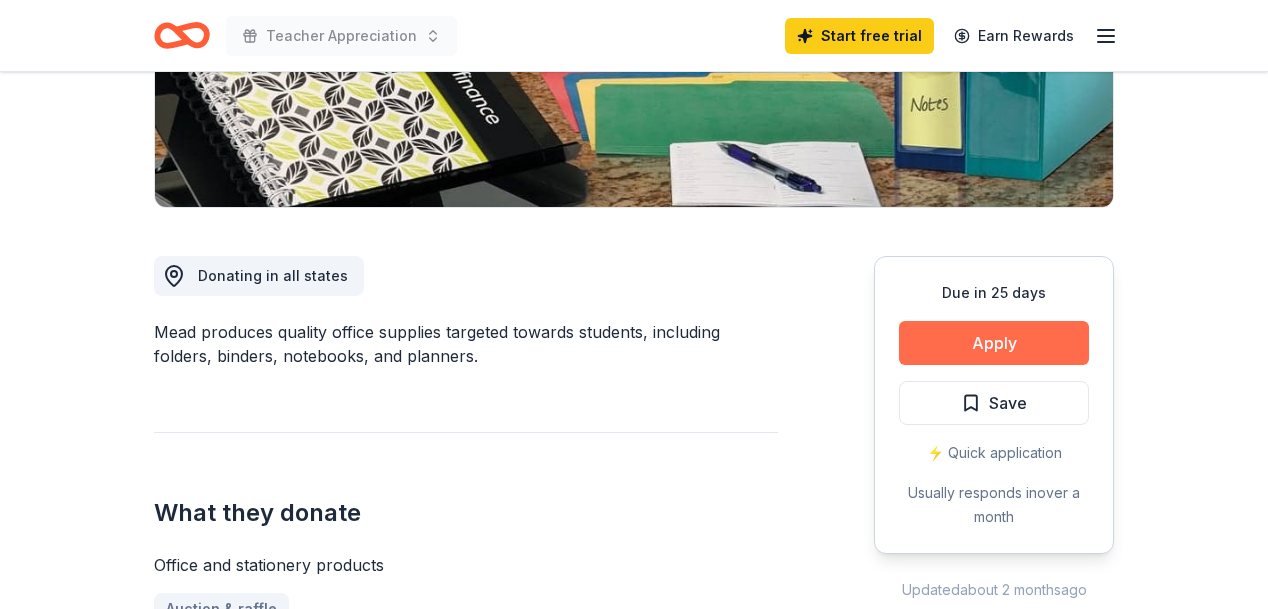 click on "Apply" at bounding box center (994, 343) 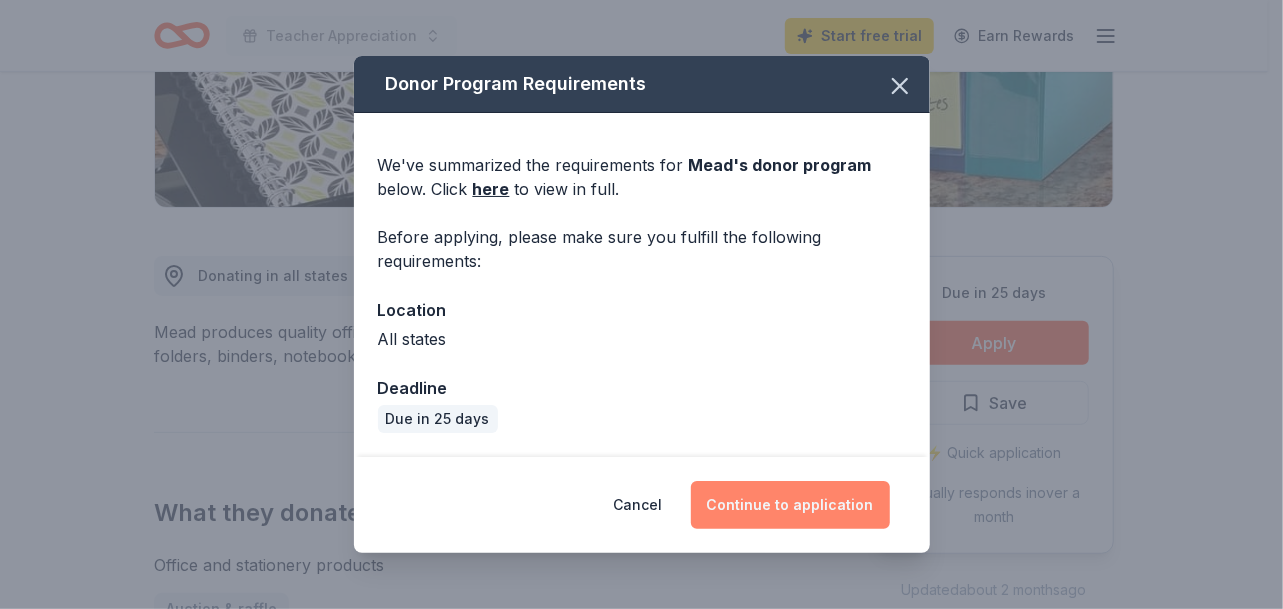 click on "Continue to application" at bounding box center (790, 505) 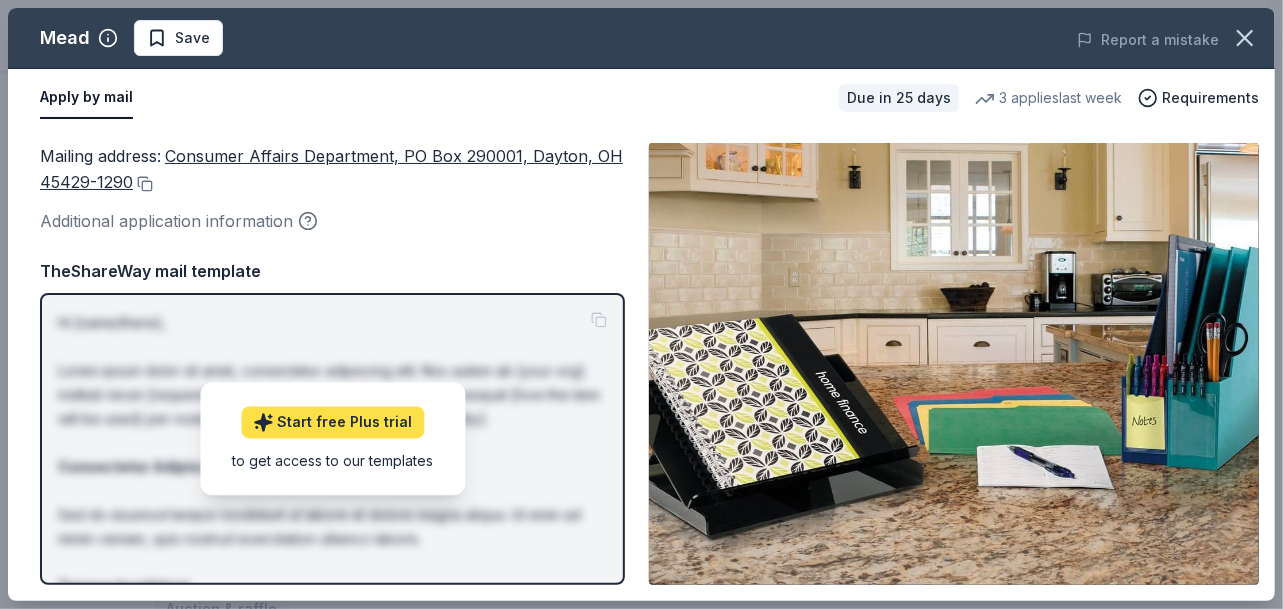 click on "Start free Plus trial" at bounding box center (332, 422) 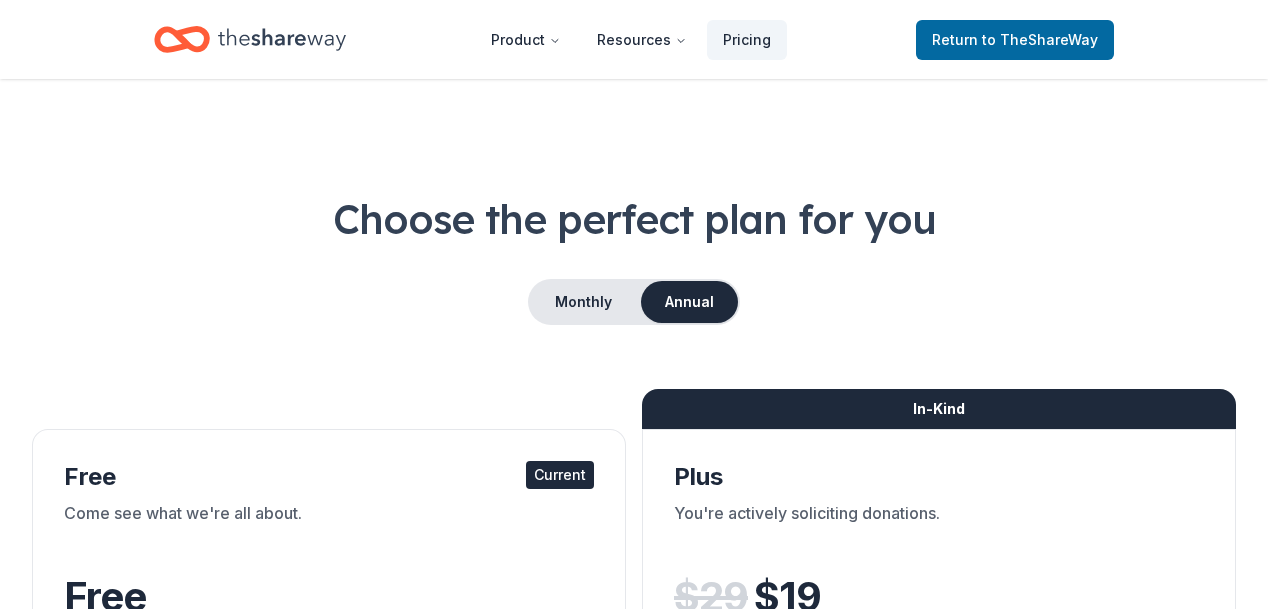 scroll, scrollTop: 0, scrollLeft: 0, axis: both 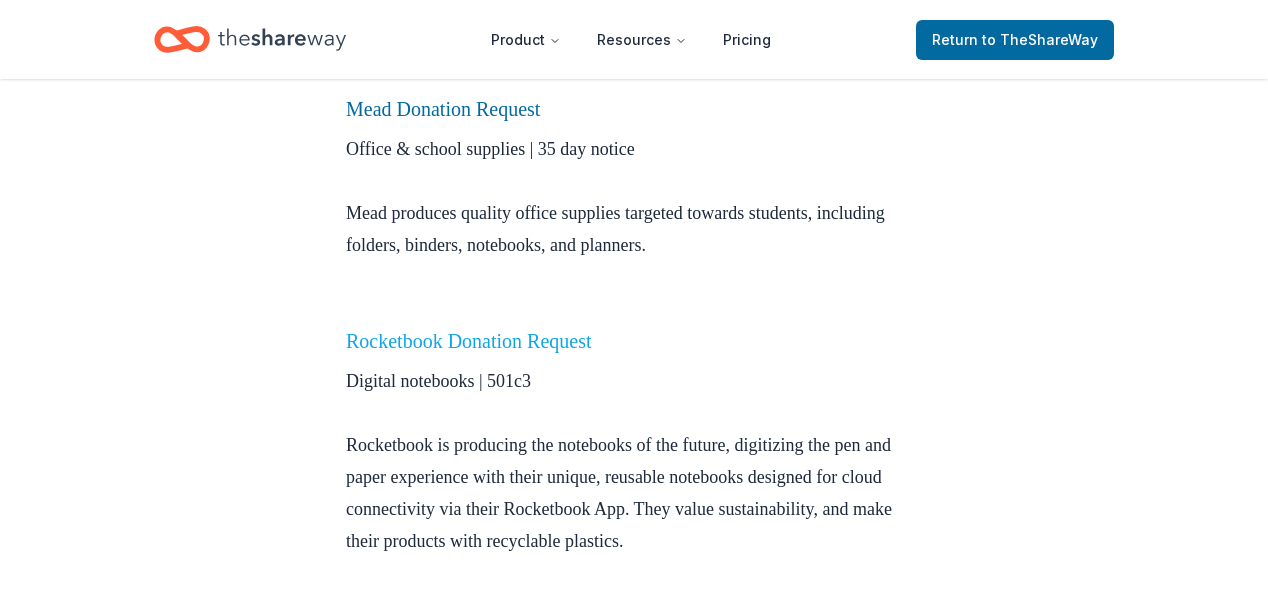 click on "Rocketbook Donation Request" at bounding box center [469, 341] 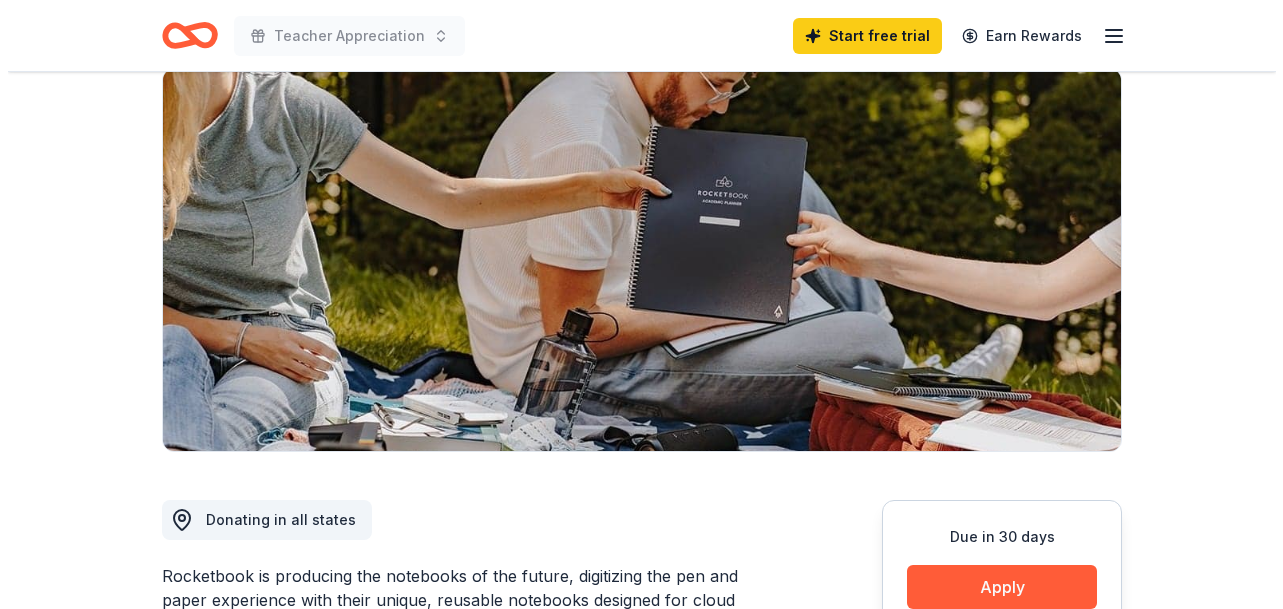 scroll, scrollTop: 300, scrollLeft: 0, axis: vertical 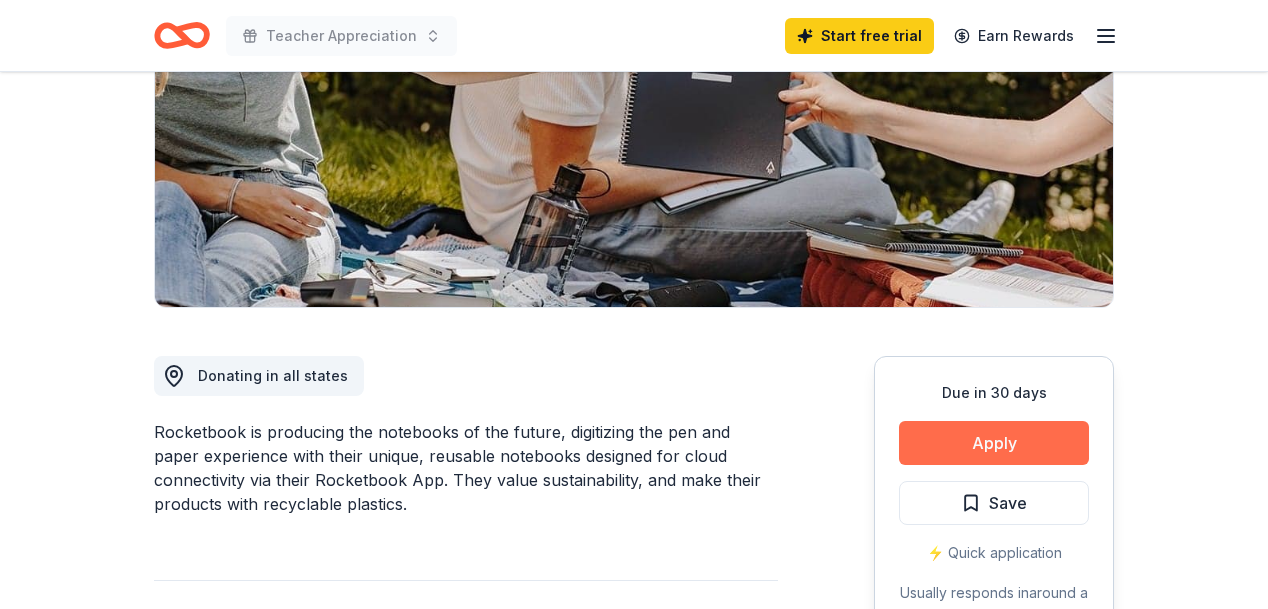 click on "Apply" at bounding box center [994, 443] 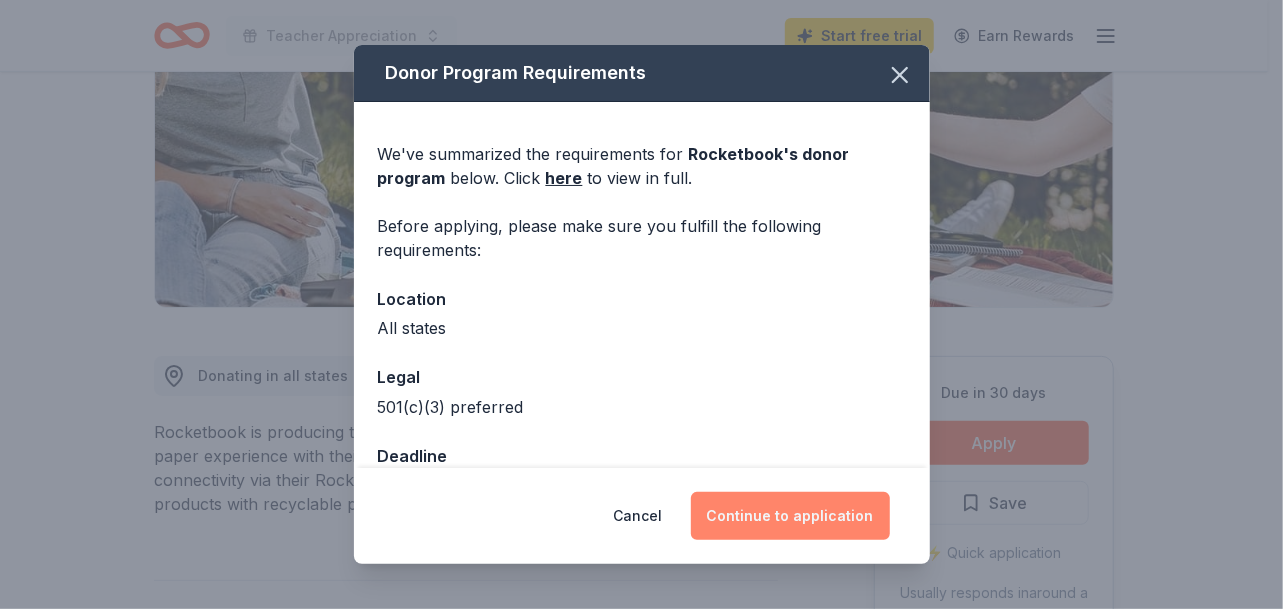 click on "Continue to application" at bounding box center (790, 516) 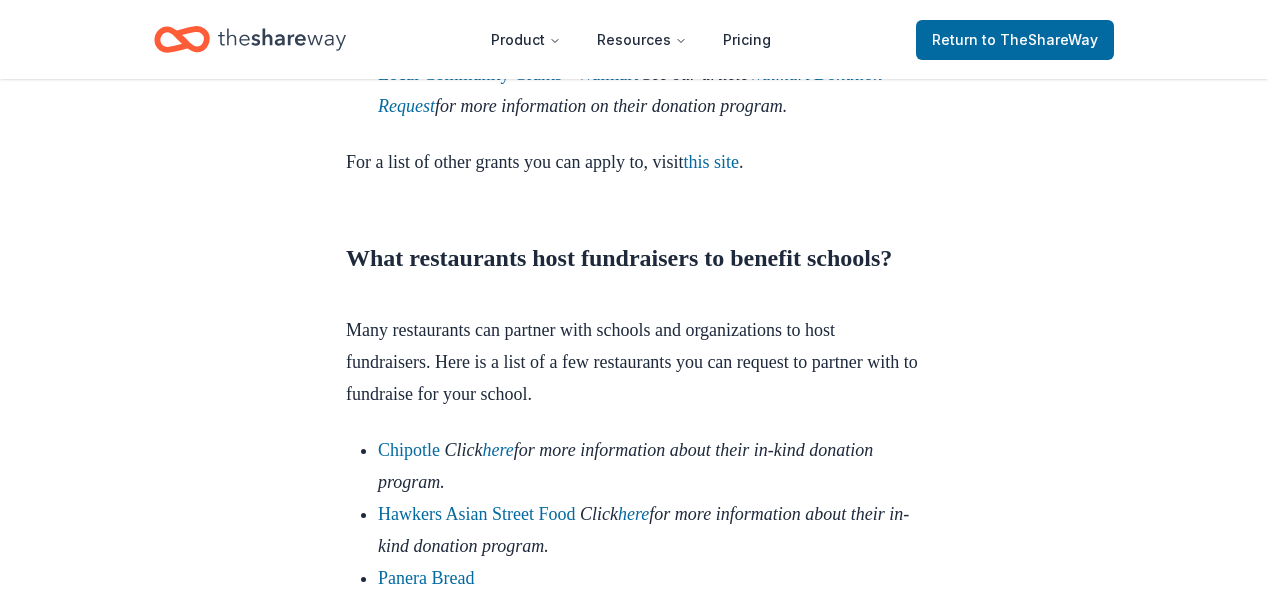scroll, scrollTop: 6126, scrollLeft: 0, axis: vertical 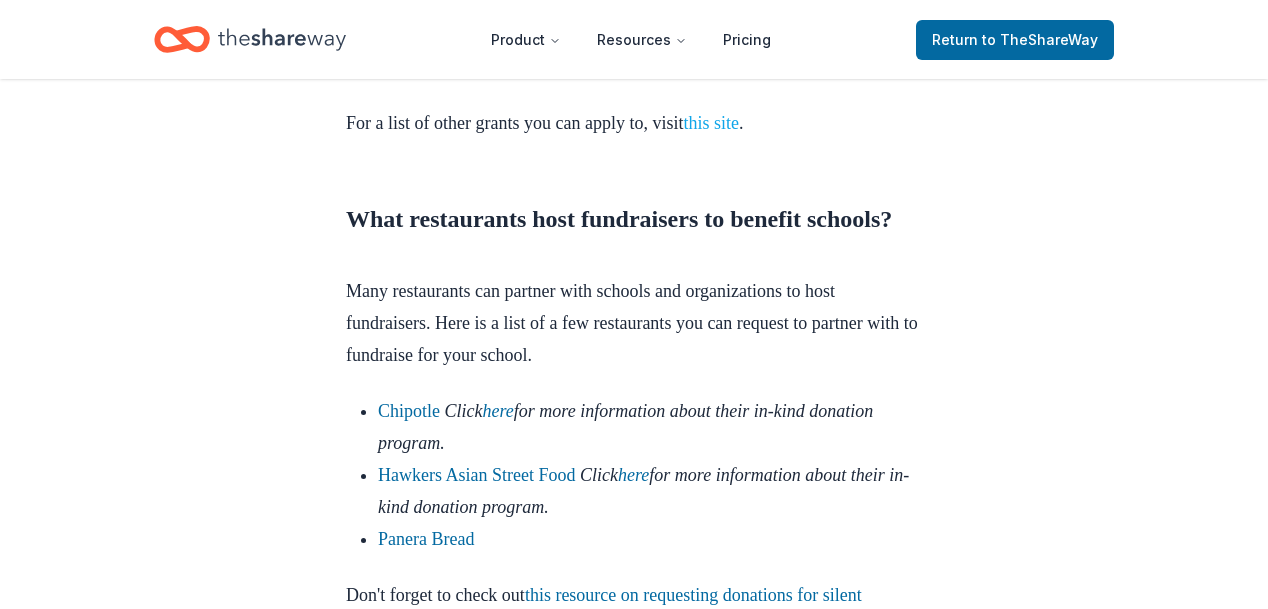 click on "this site" at bounding box center [711, 123] 